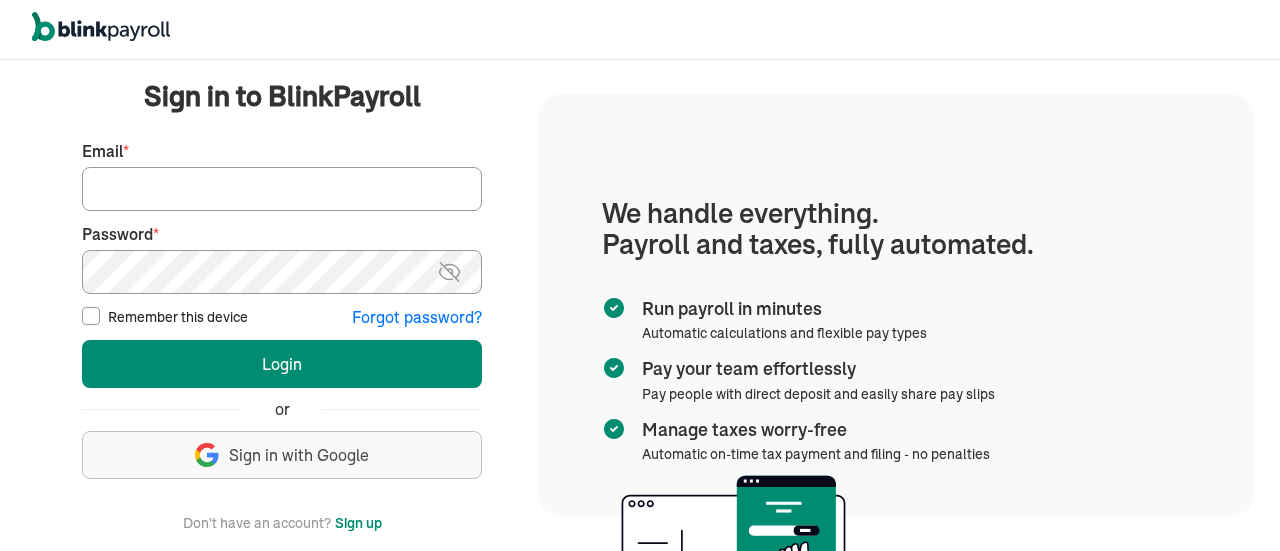 scroll, scrollTop: 0, scrollLeft: 0, axis: both 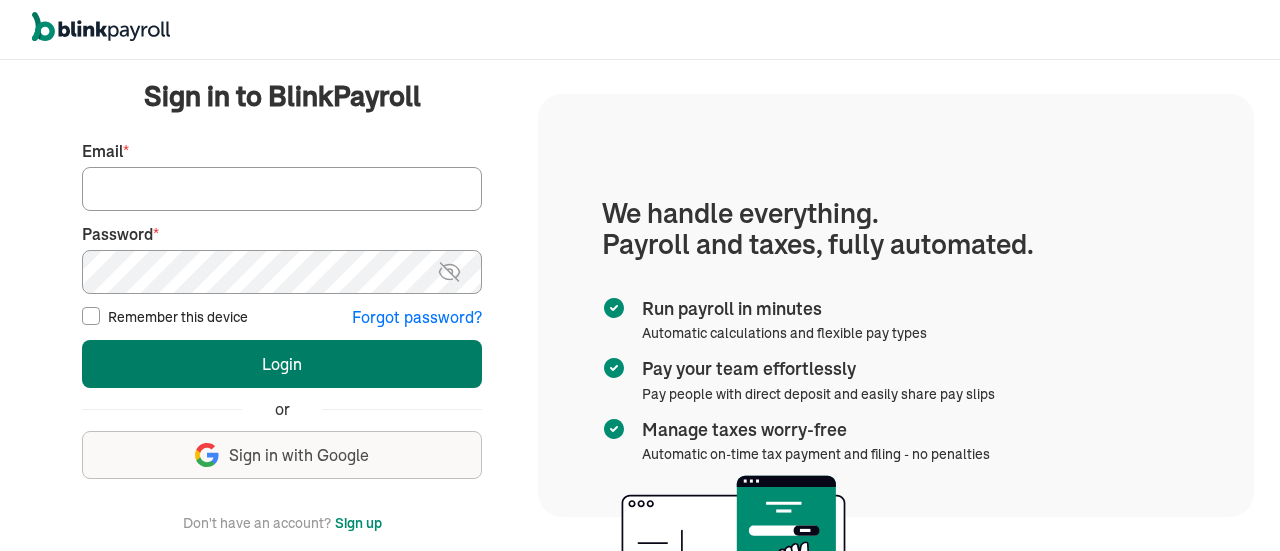 type on "info@techdatumsolutions.com" 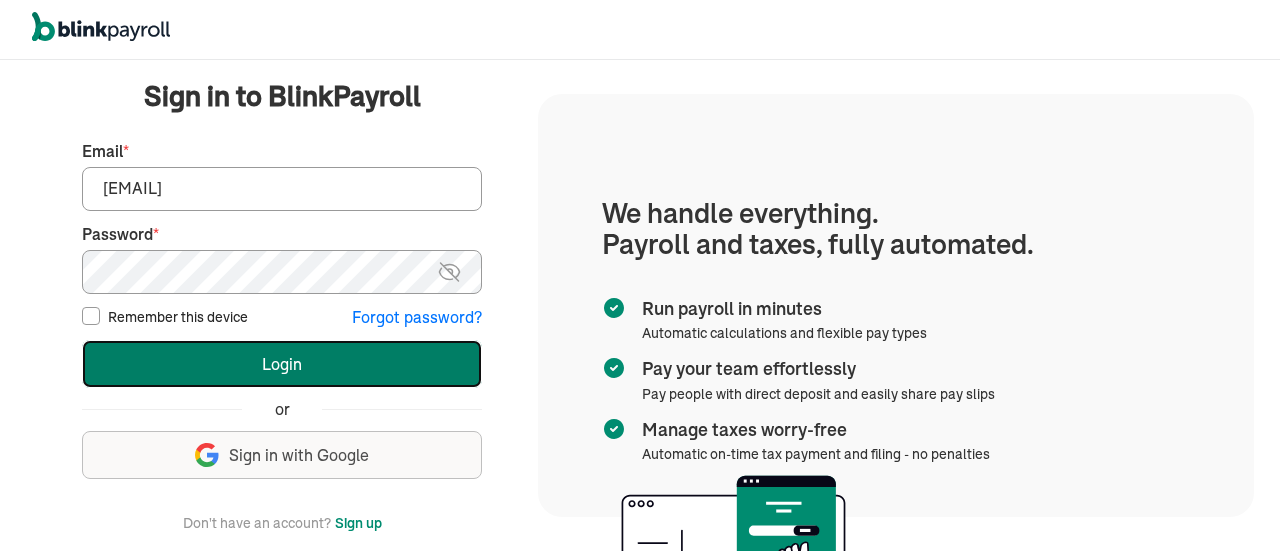 click on "Login" at bounding box center (282, 364) 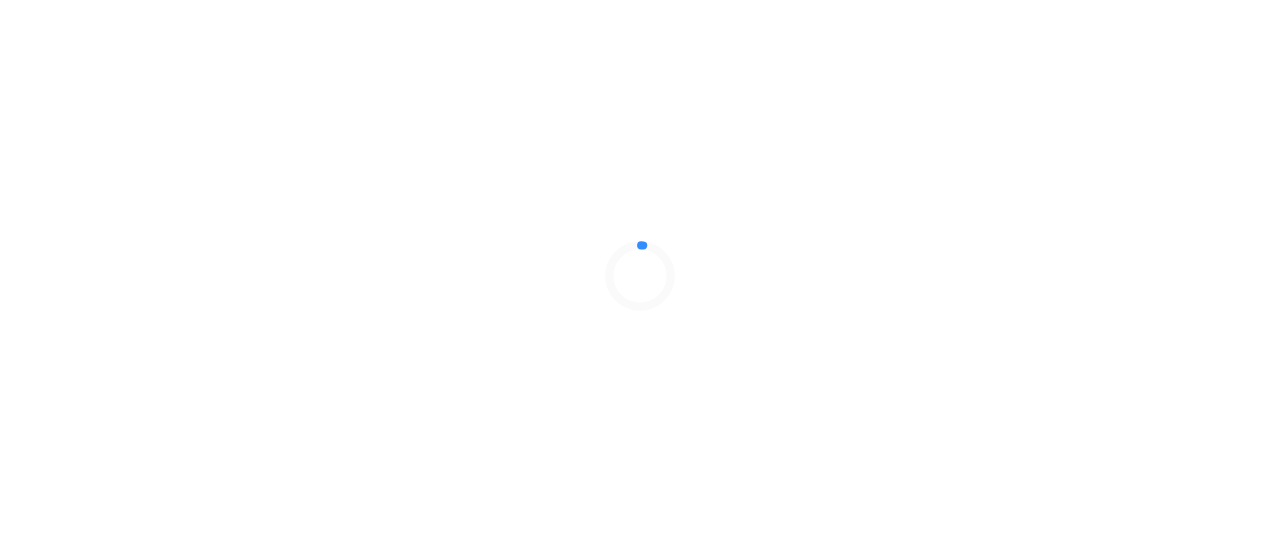 scroll, scrollTop: 0, scrollLeft: 0, axis: both 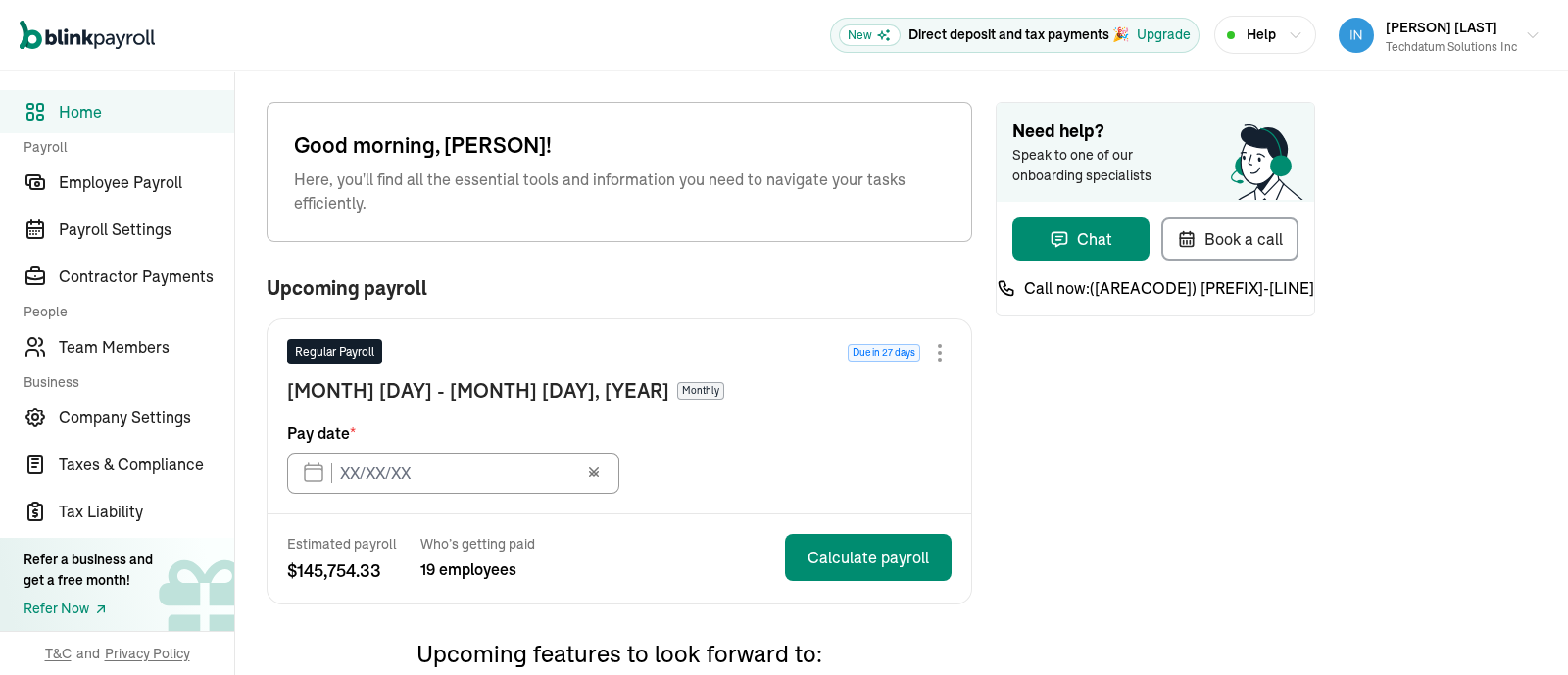 type on "[MONTH]/[DAY]/[YEAR]" 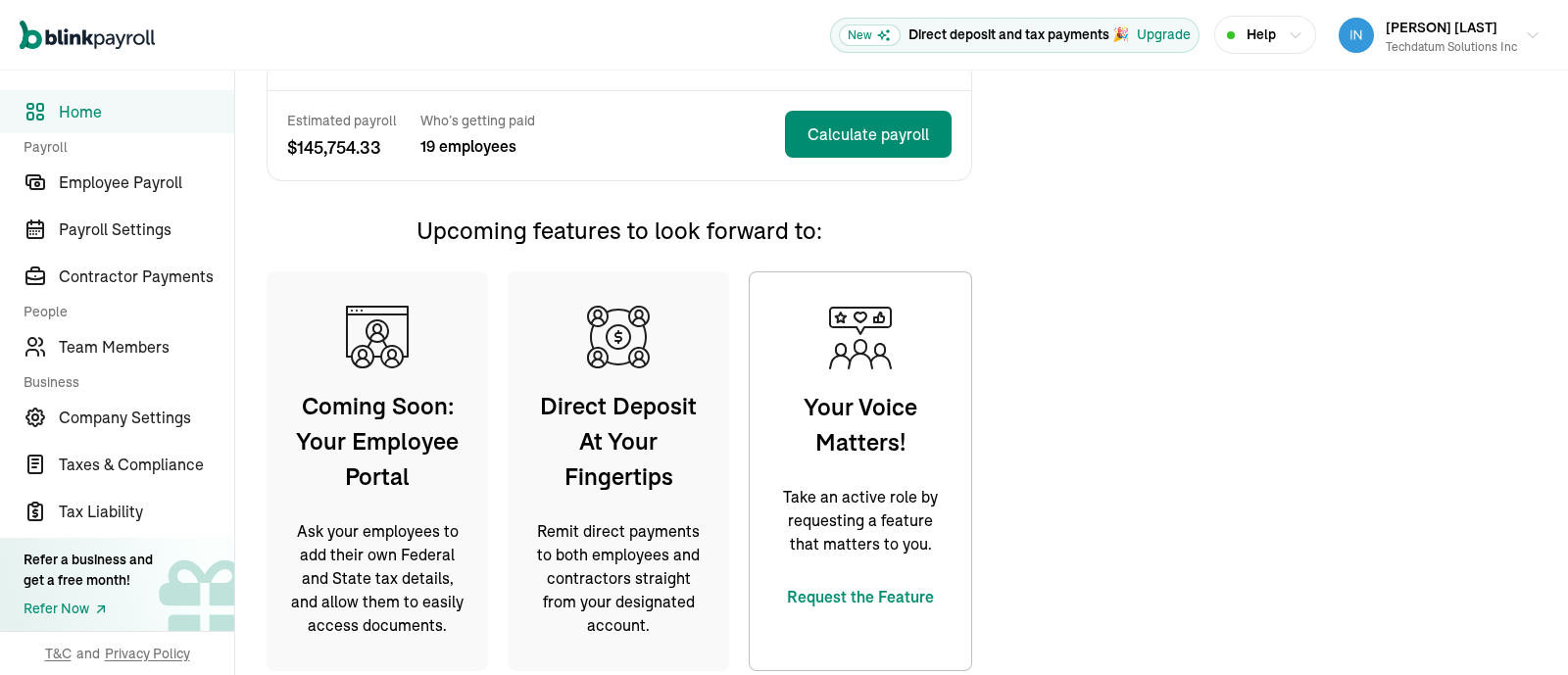 scroll, scrollTop: 449, scrollLeft: 0, axis: vertical 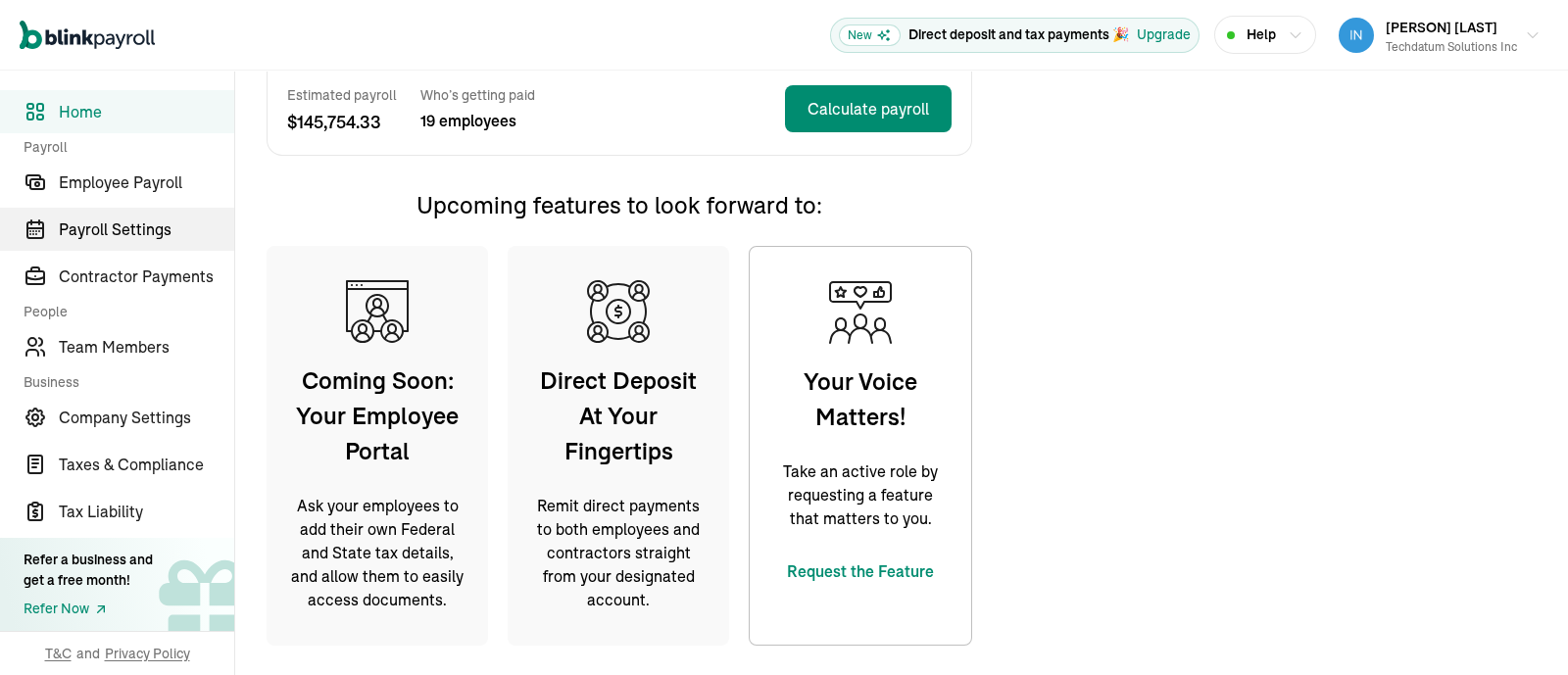 click on "Payroll Settings" at bounding box center (146, 229) 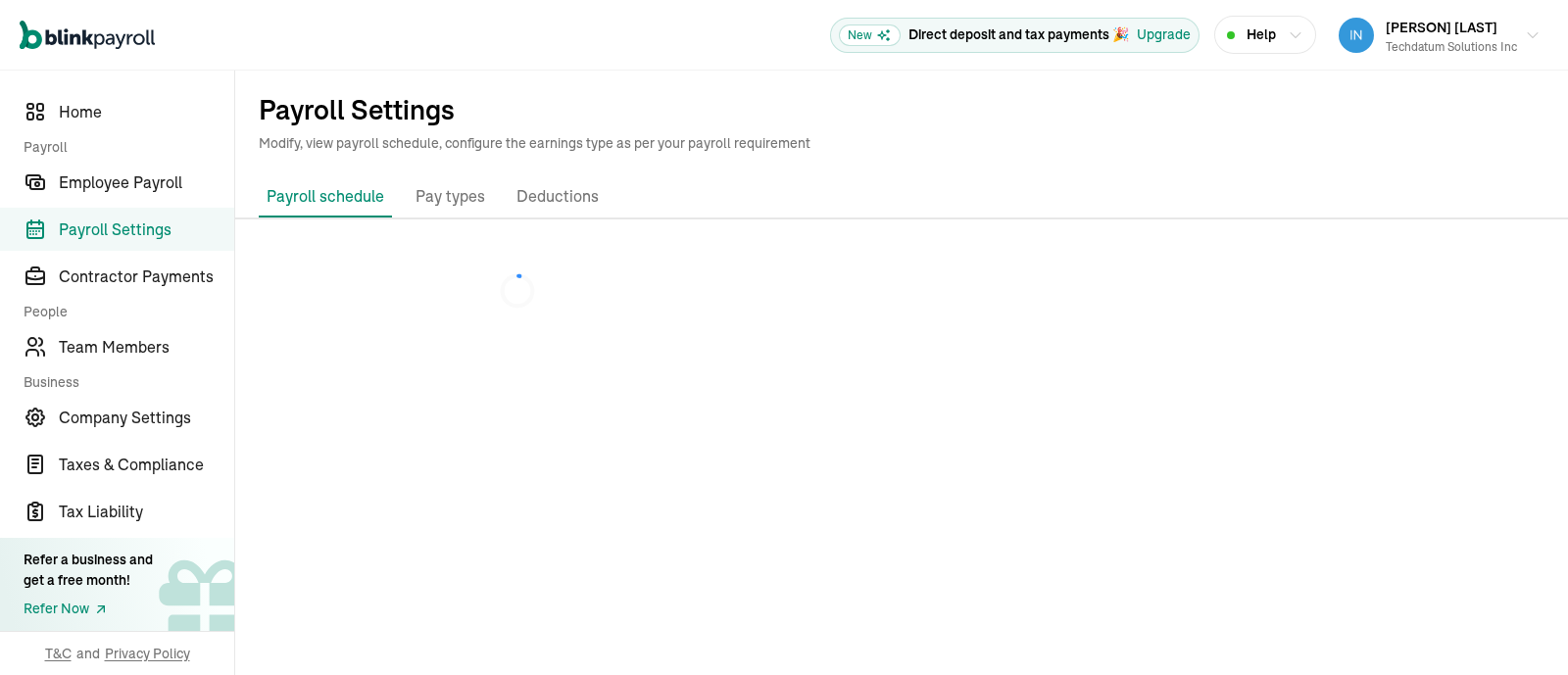 scroll, scrollTop: 0, scrollLeft: 0, axis: both 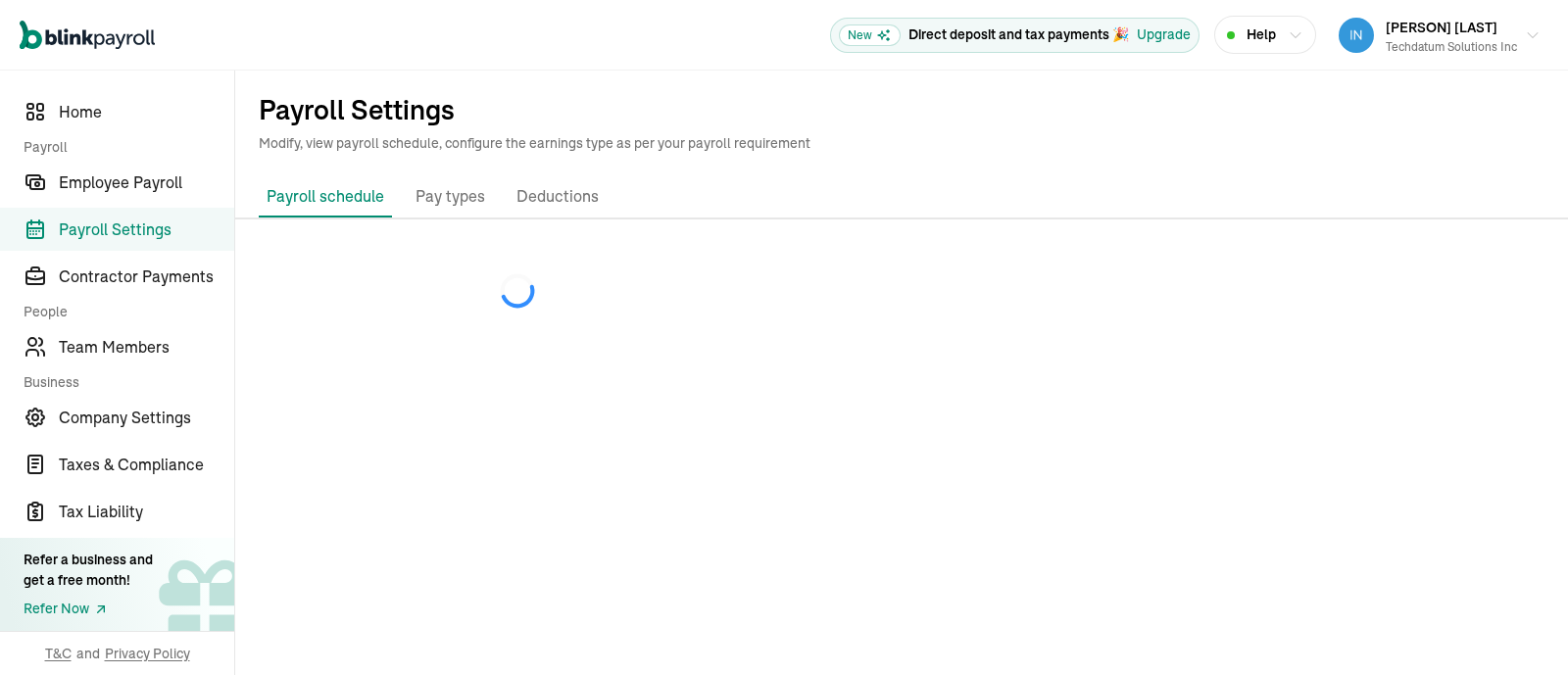 drag, startPoint x: 132, startPoint y: 178, endPoint x: 1300, endPoint y: 304, distance: 1174.7766 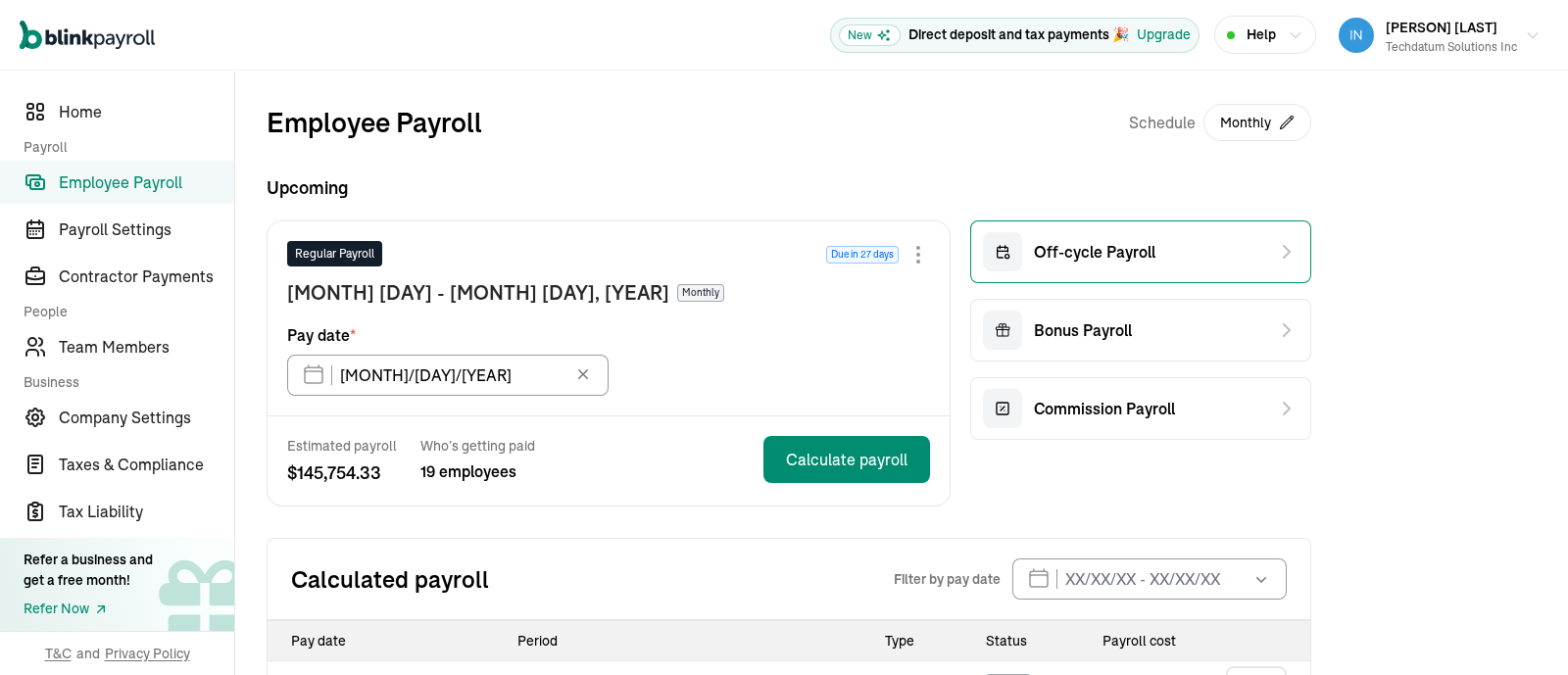 click on "Off-cycle Payroll" at bounding box center (1095, 252) 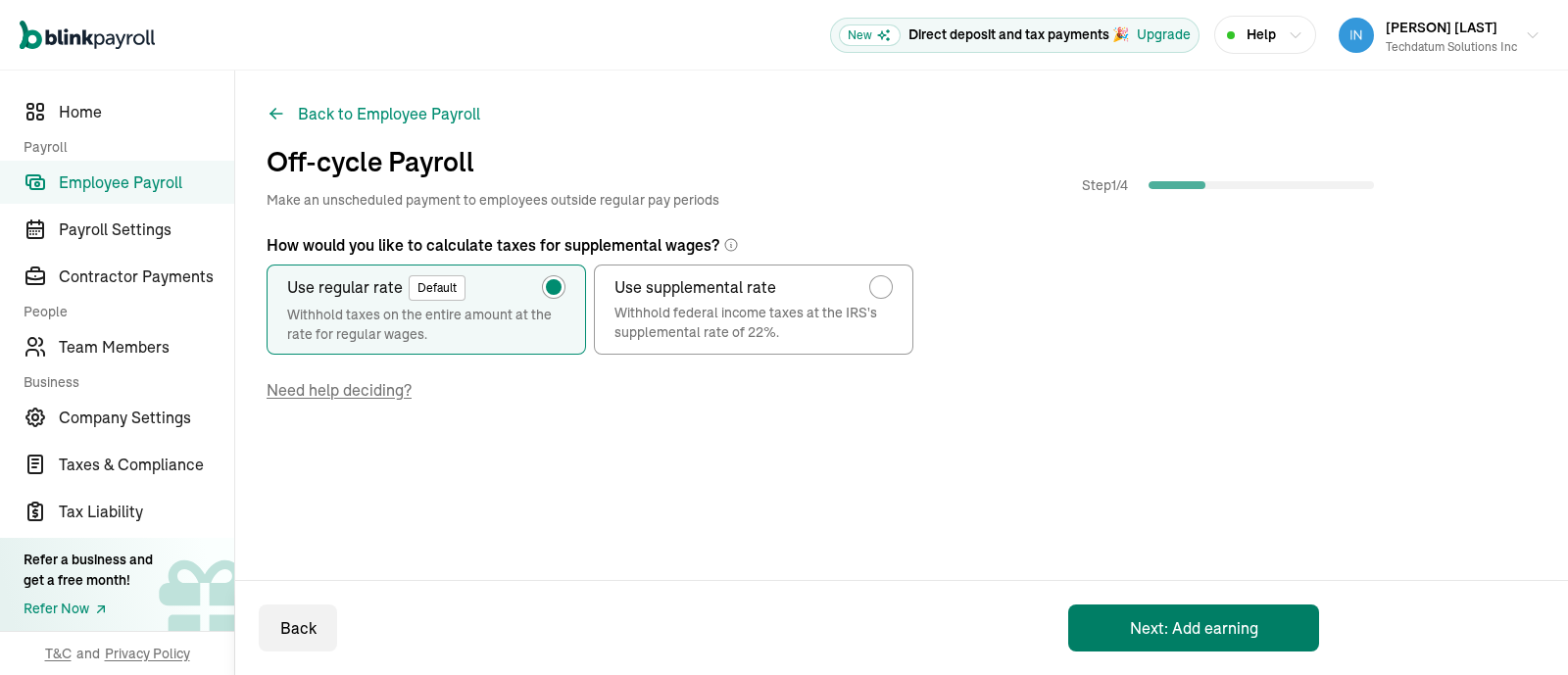 click on "Next: Add earning" at bounding box center (1194, 628) 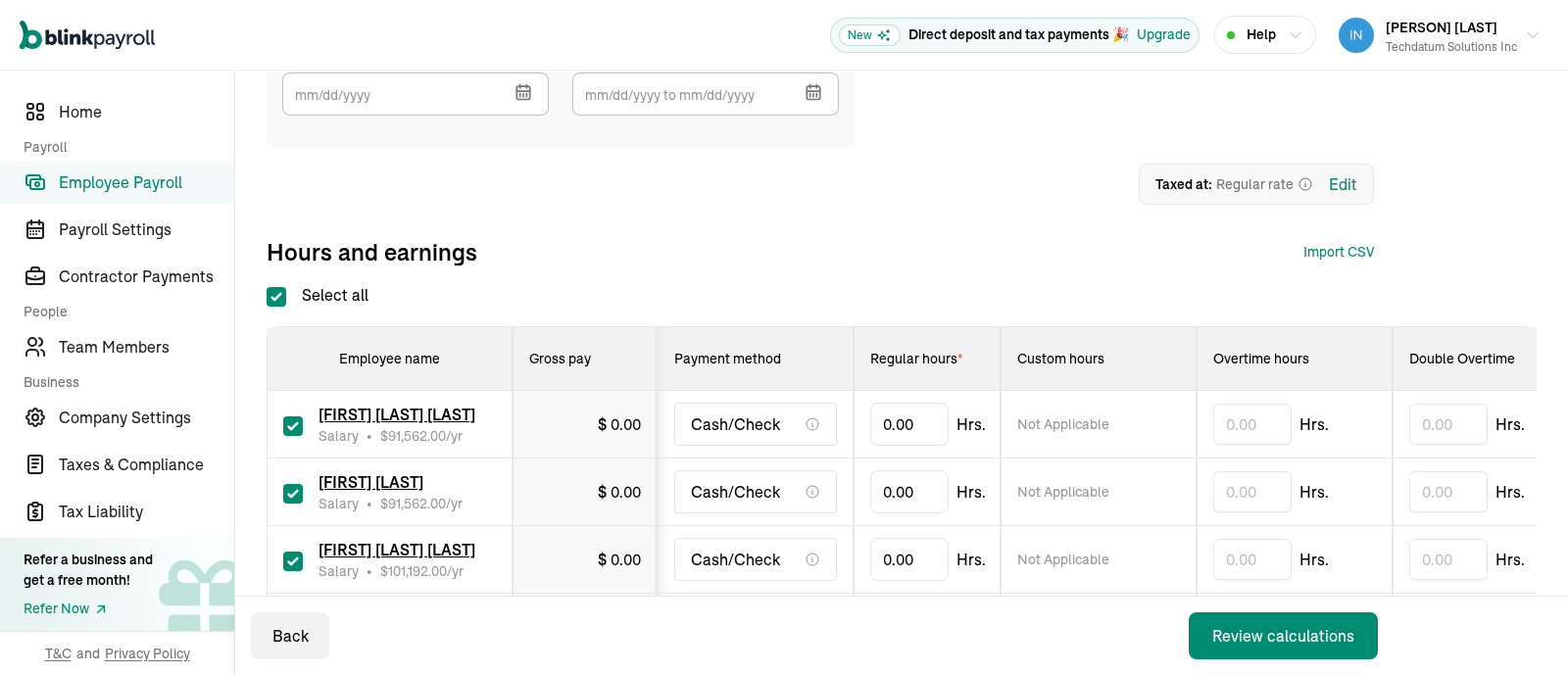 scroll, scrollTop: 367, scrollLeft: 0, axis: vertical 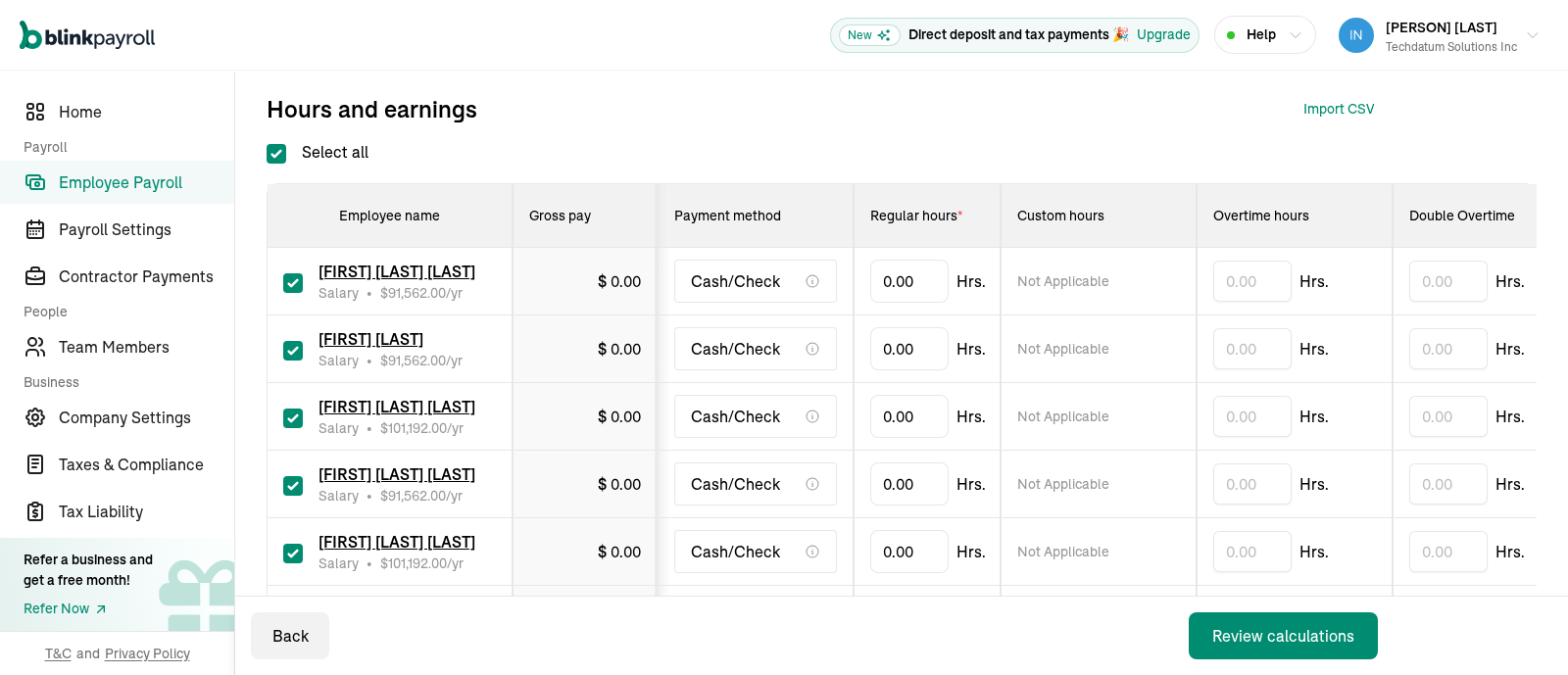 click on "Select all" at bounding box center (276, 154) 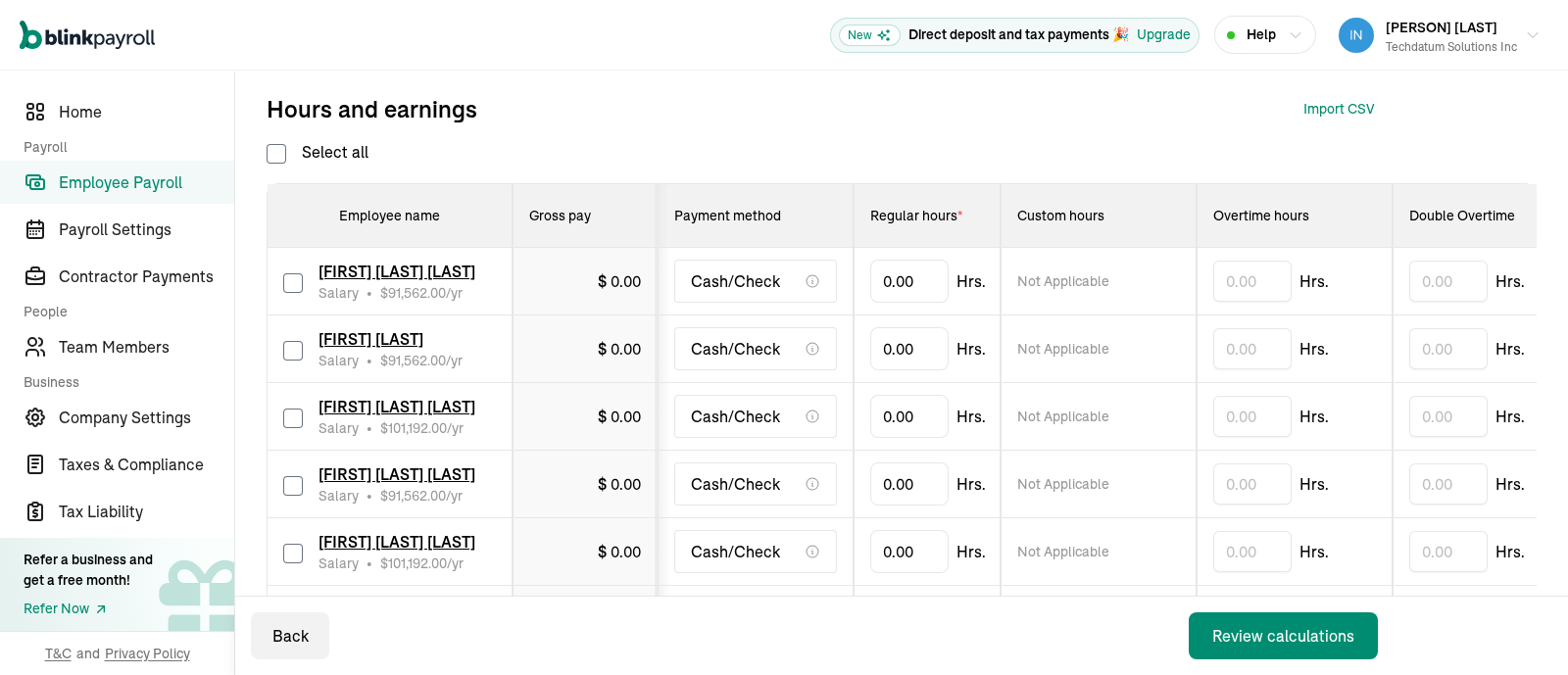 checkbox on "false" 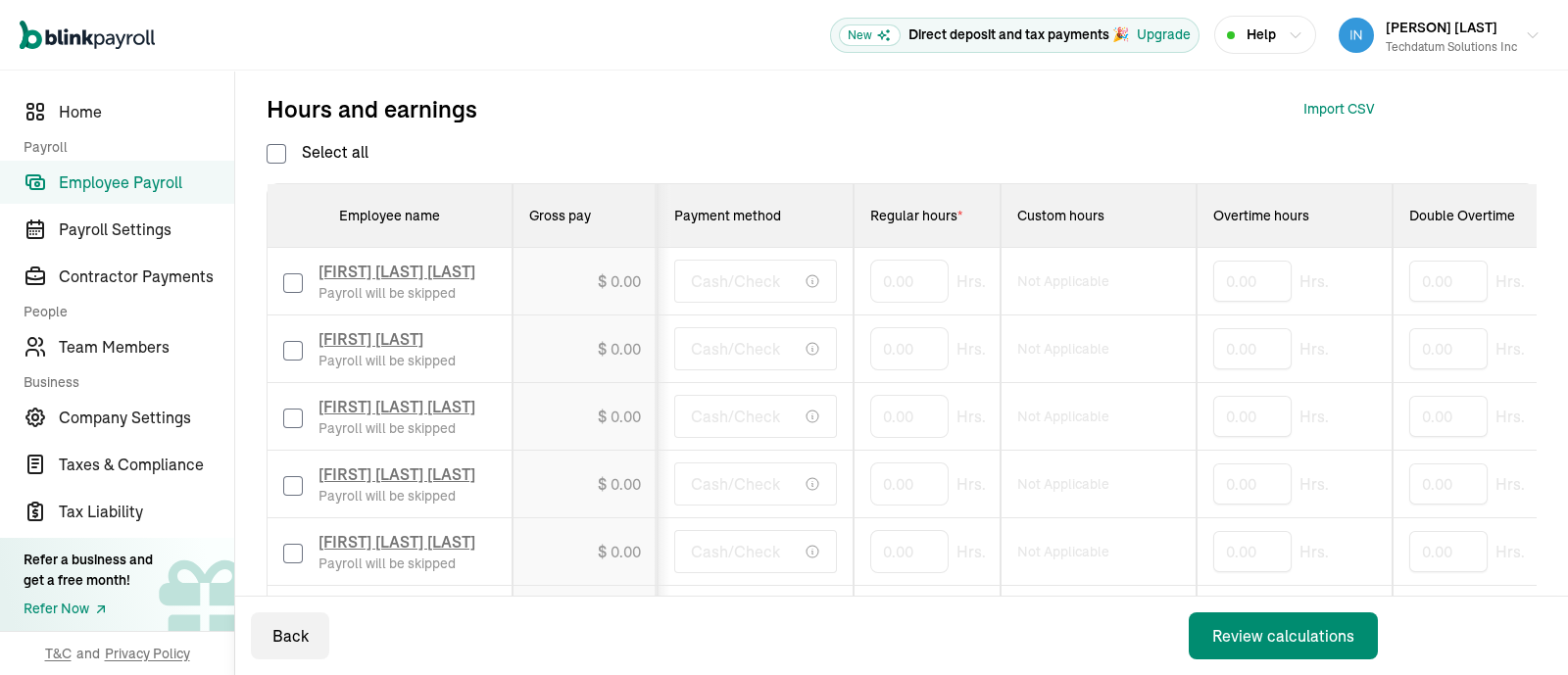 click at bounding box center [293, 351] 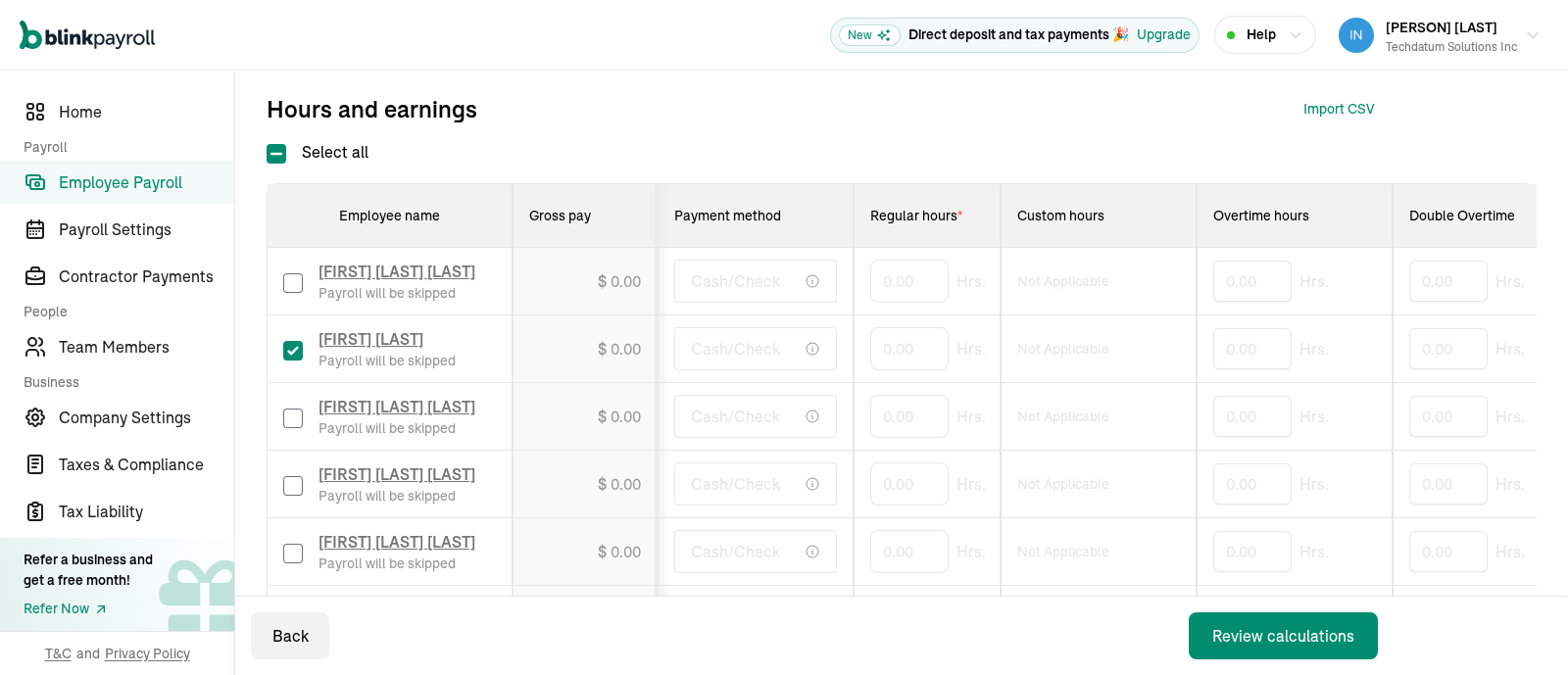 checkbox on "true" 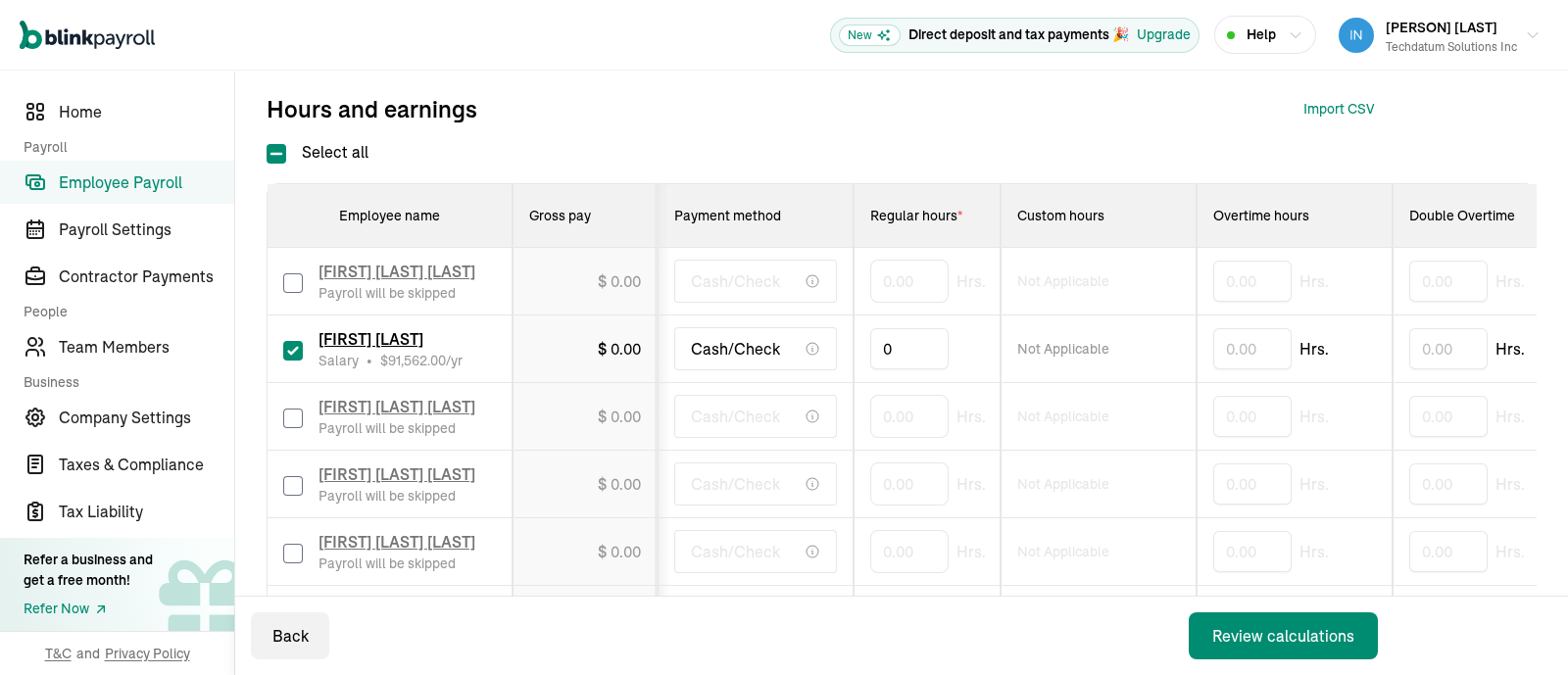 drag, startPoint x: 904, startPoint y: 379, endPoint x: 856, endPoint y: 369, distance: 49.03 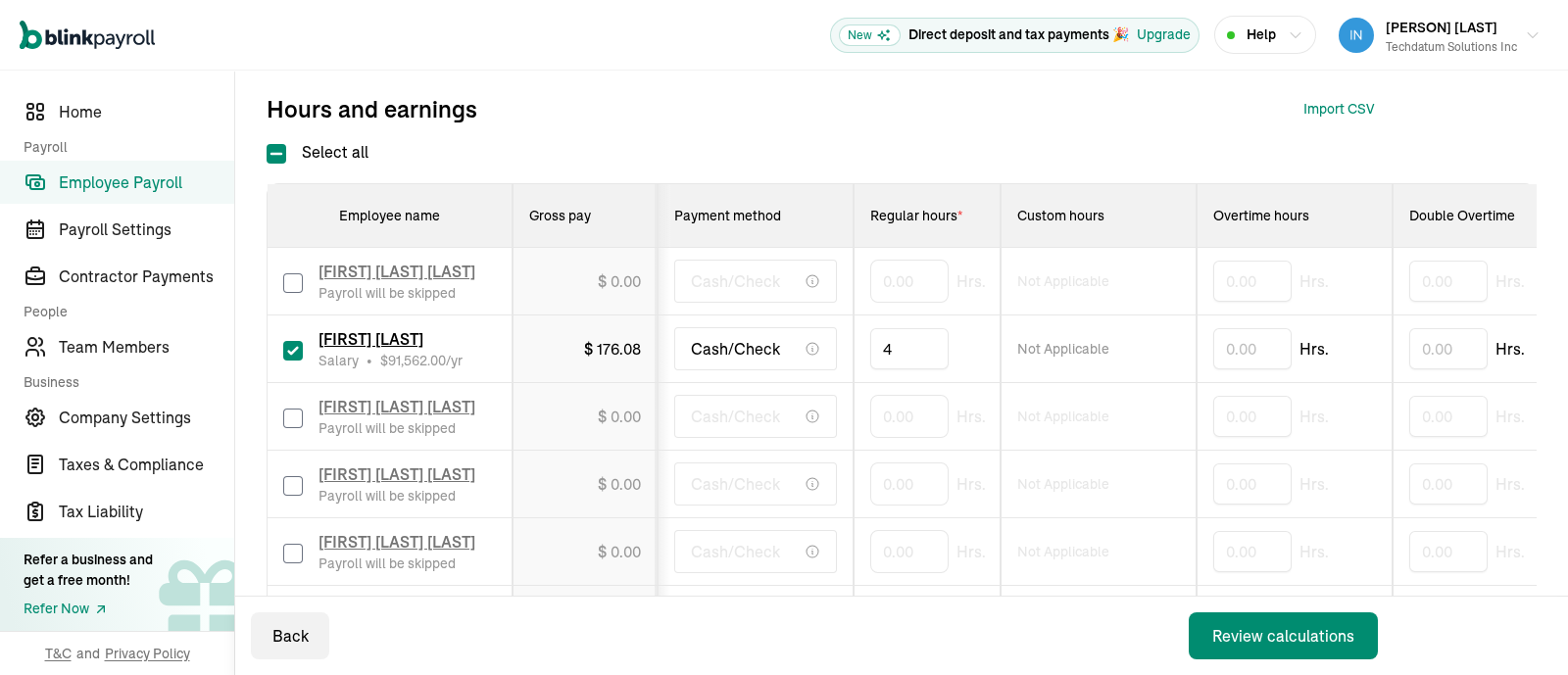 type on "48" 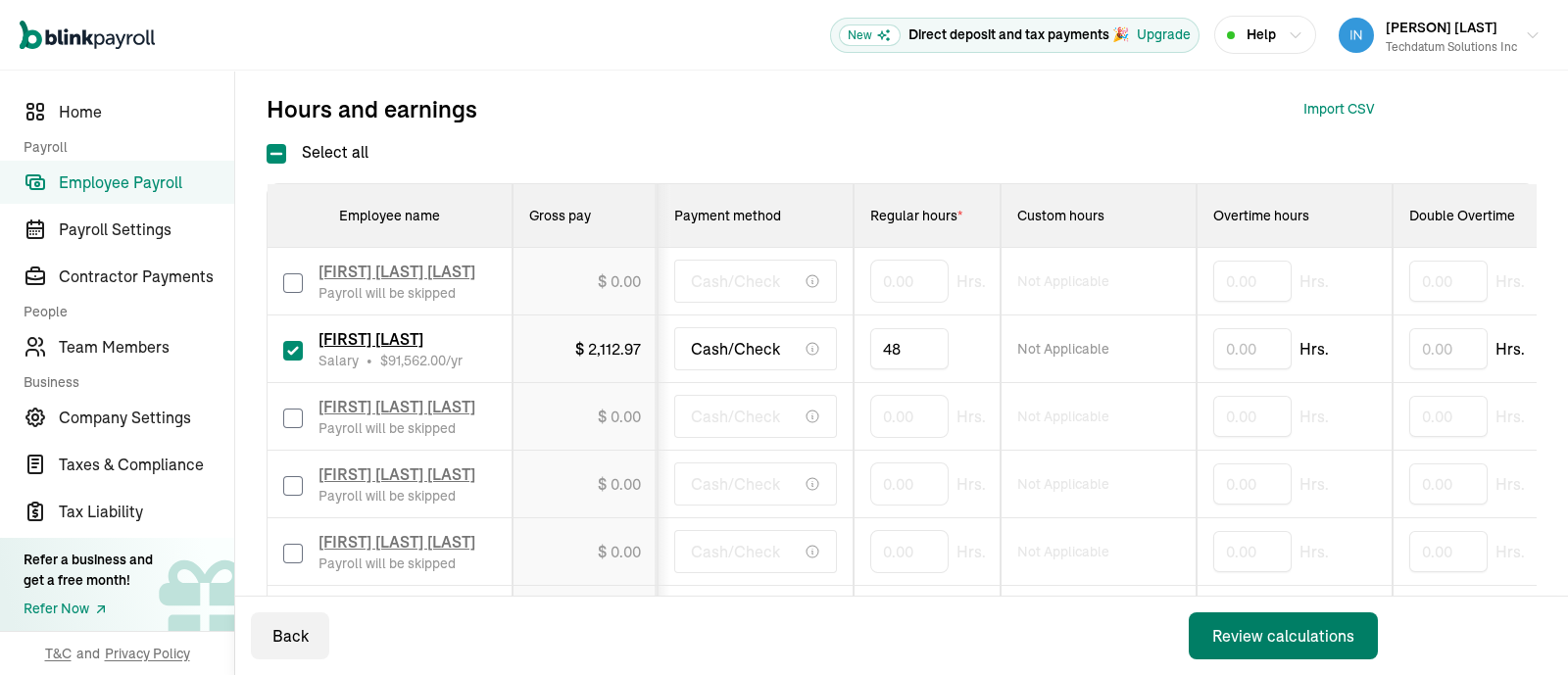 click on "Review calculations" at bounding box center (1283, 636) 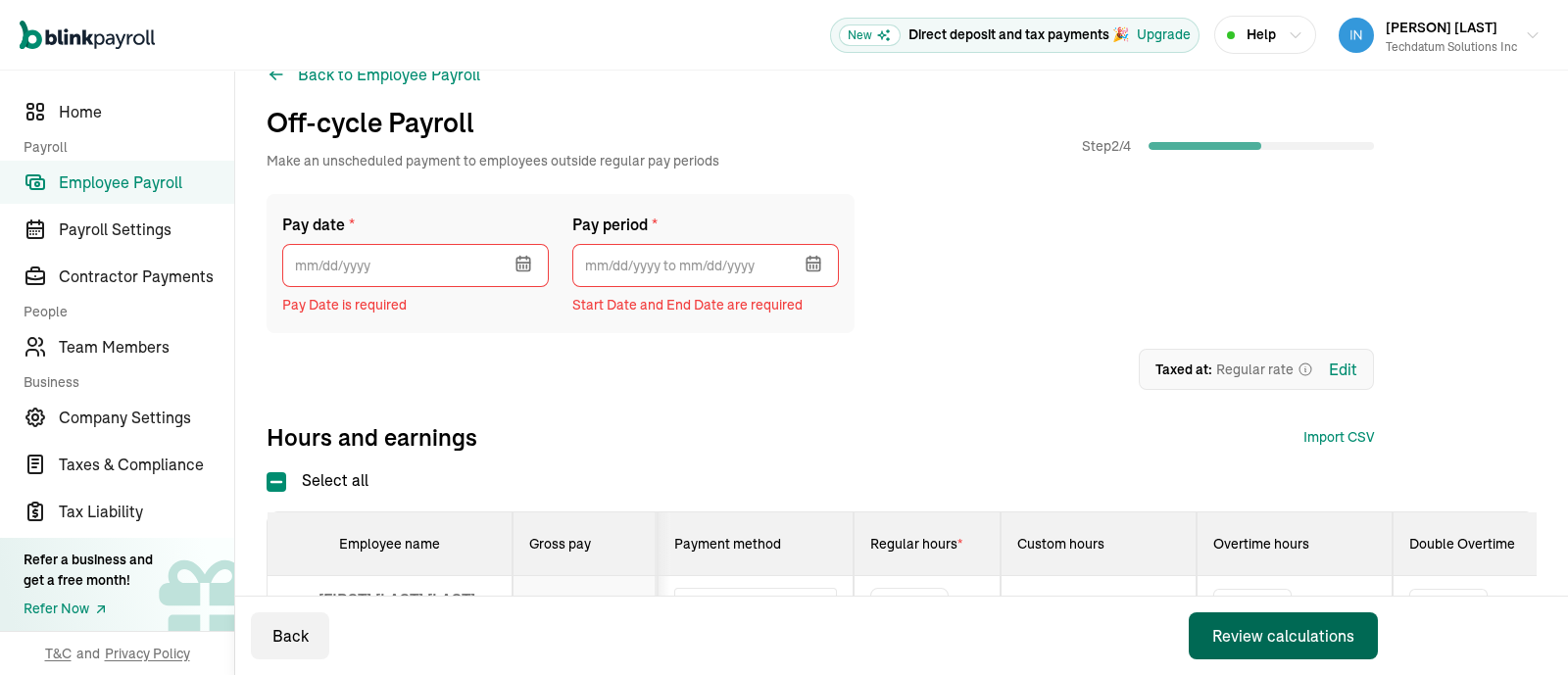 scroll, scrollTop: 0, scrollLeft: 0, axis: both 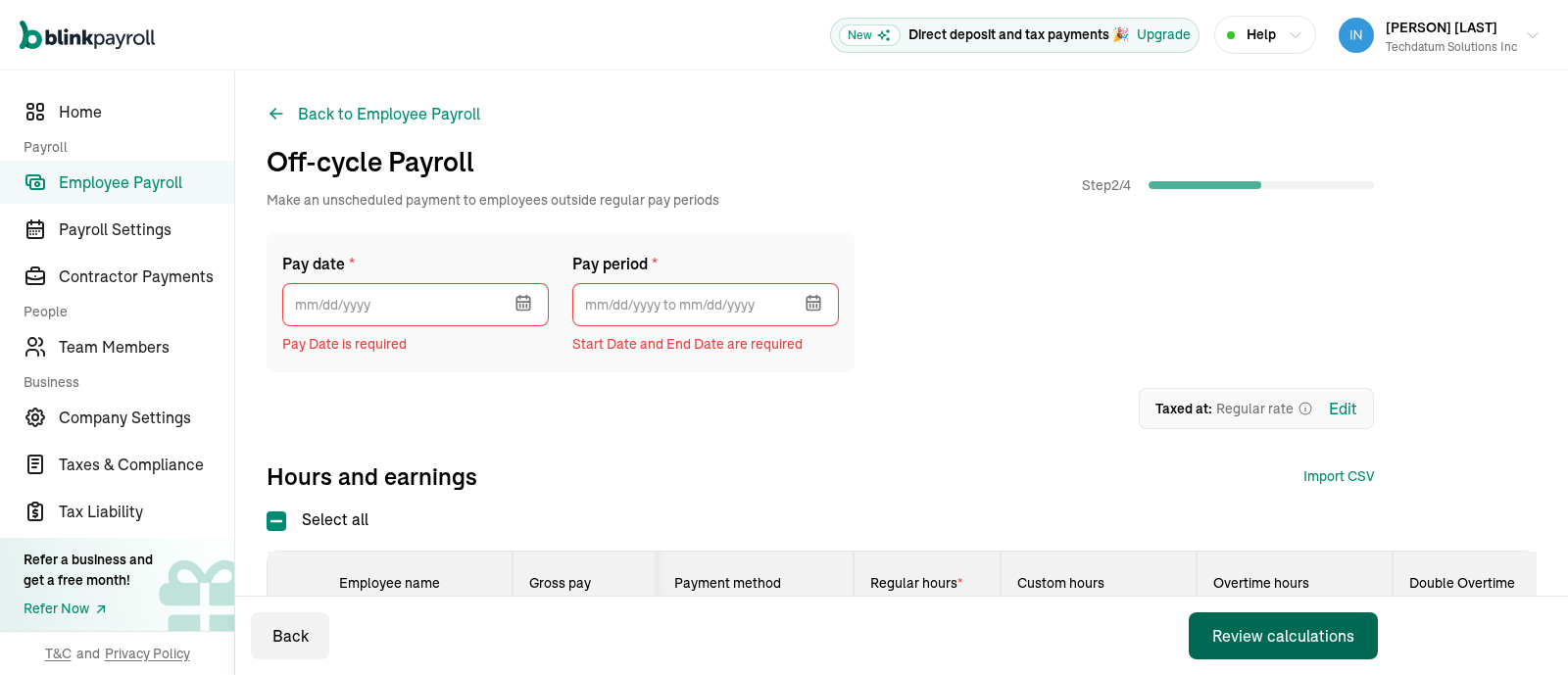 click 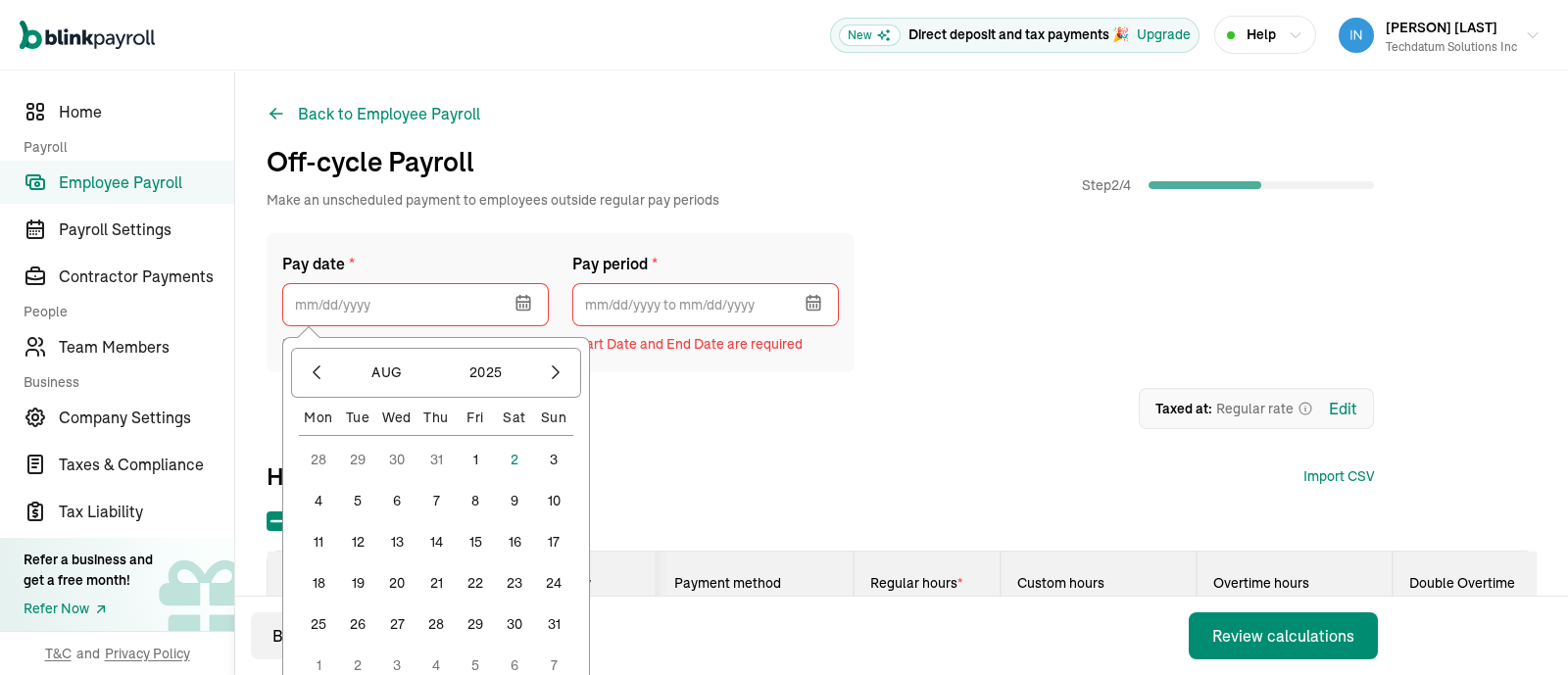 click on "31" at bounding box center [554, 624] 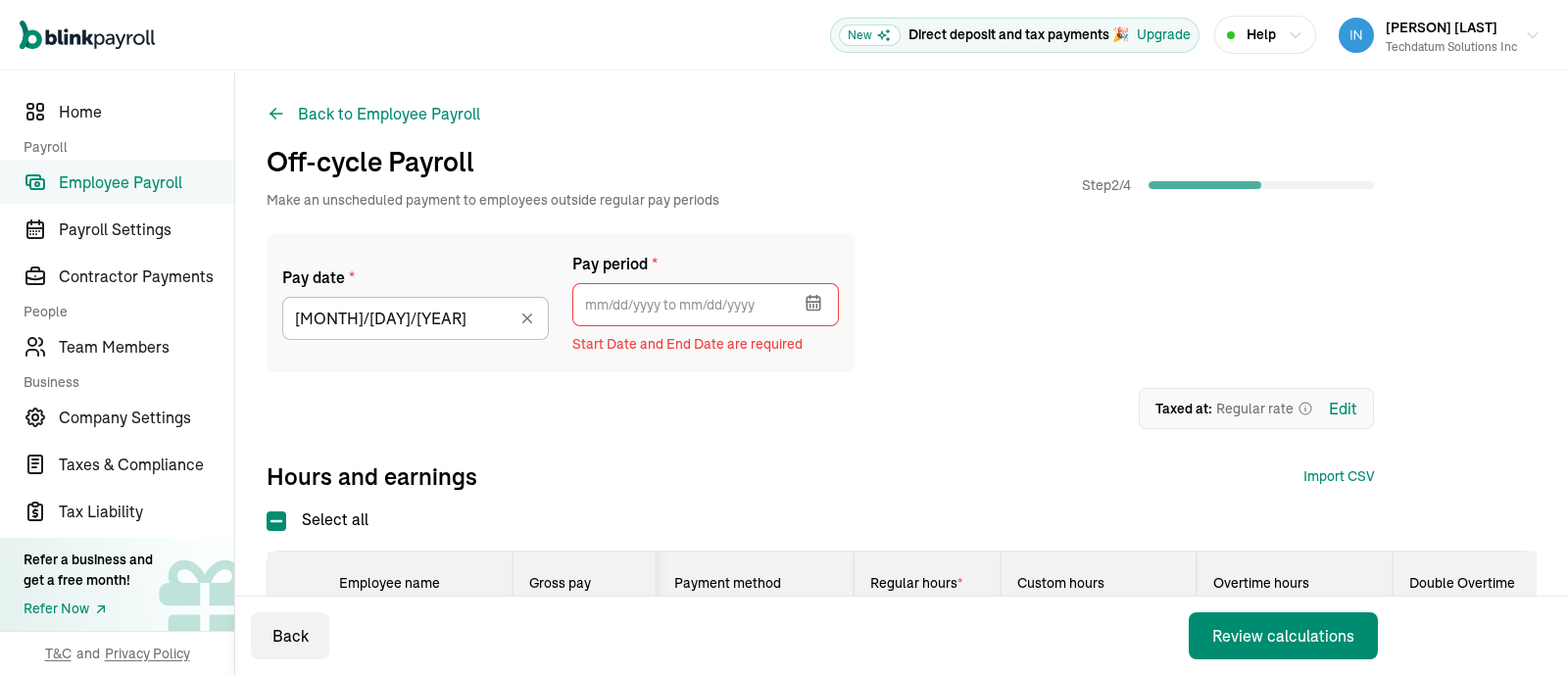 click 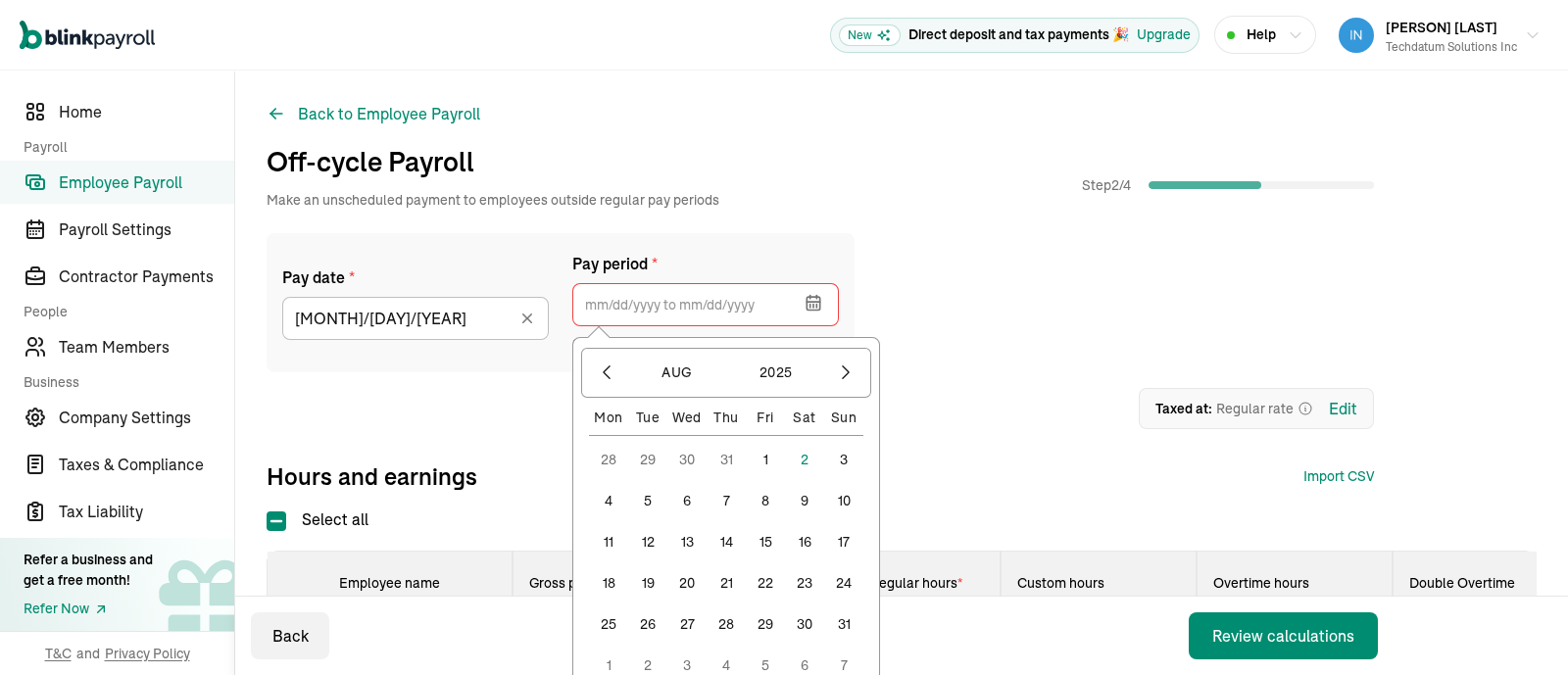click on "1" at bounding box center (765, 459) 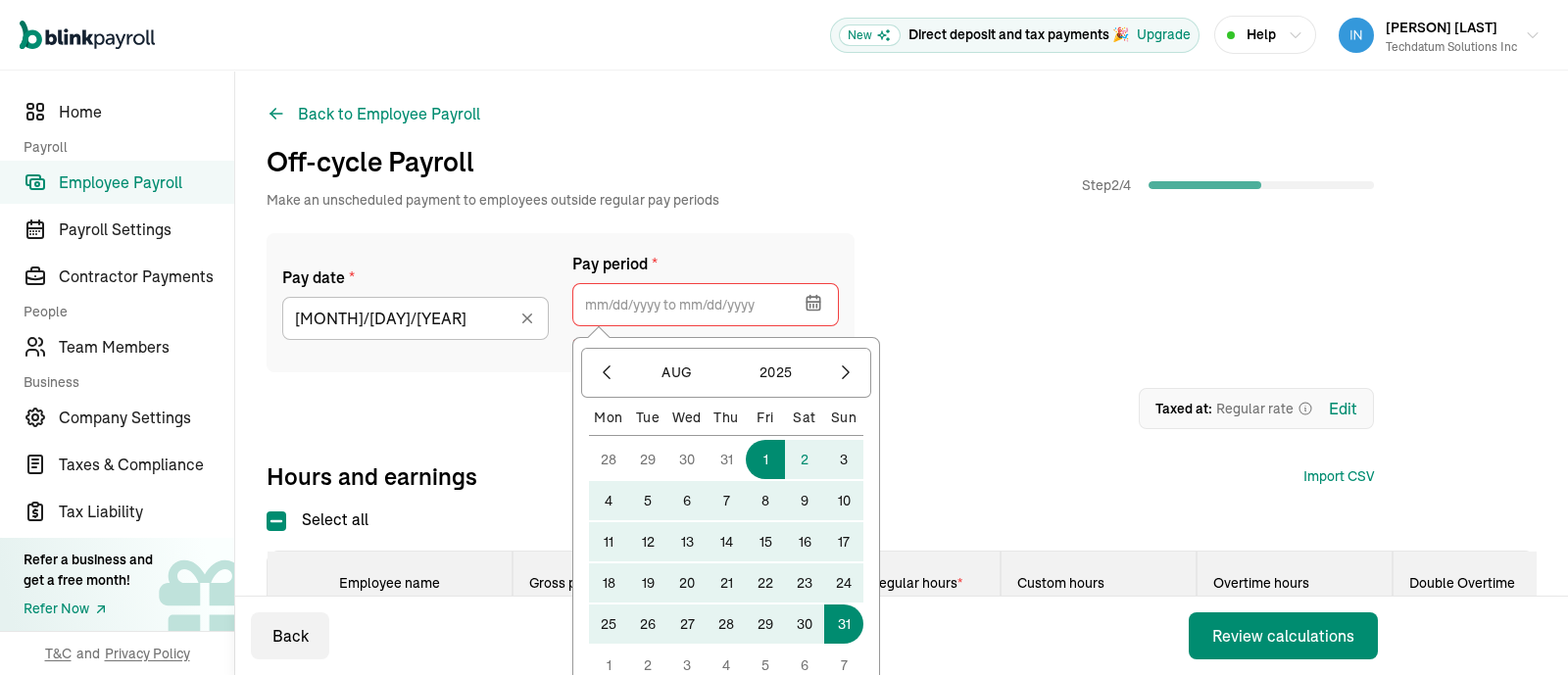 click on "31" at bounding box center [844, 624] 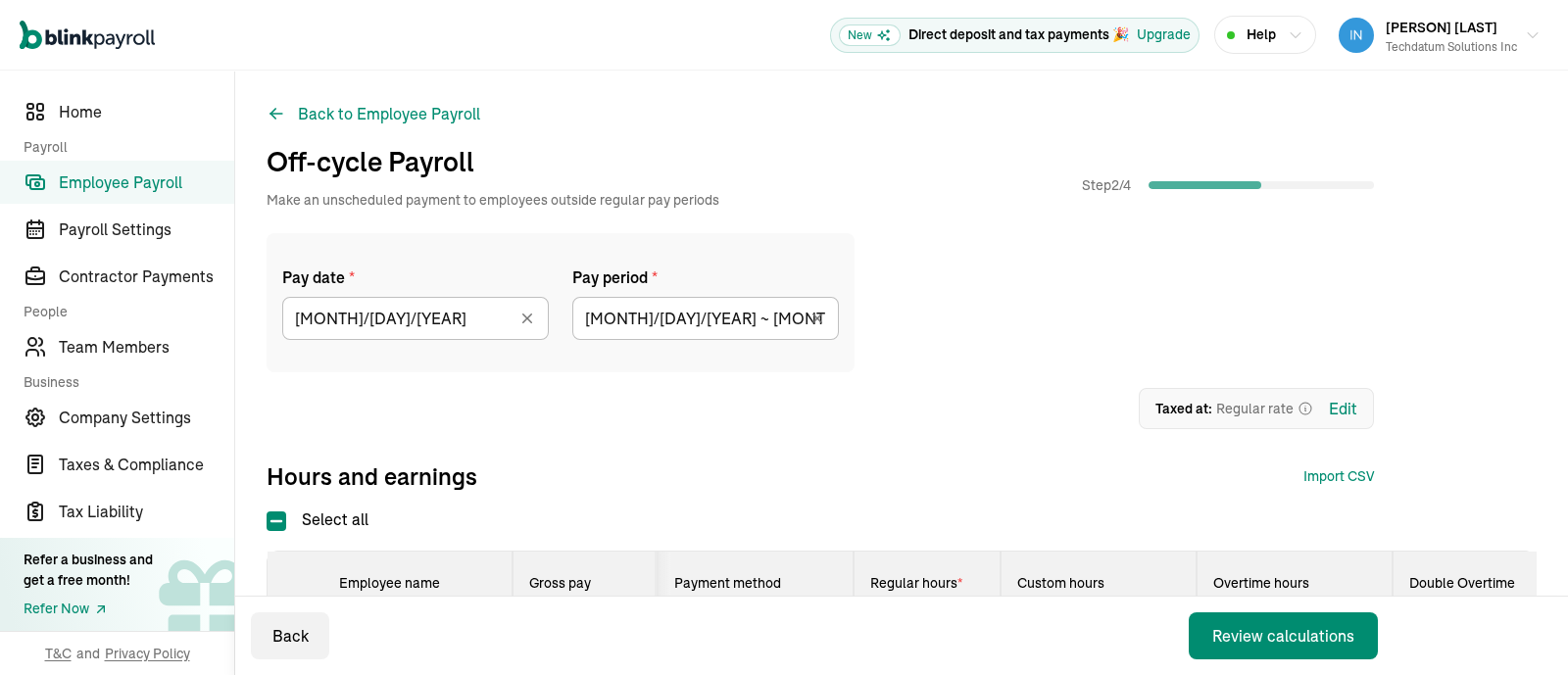 type on "[MONTH]/[DAY]/[YEAR] ~ [MONTH]/[DAY]/[YEAR]" 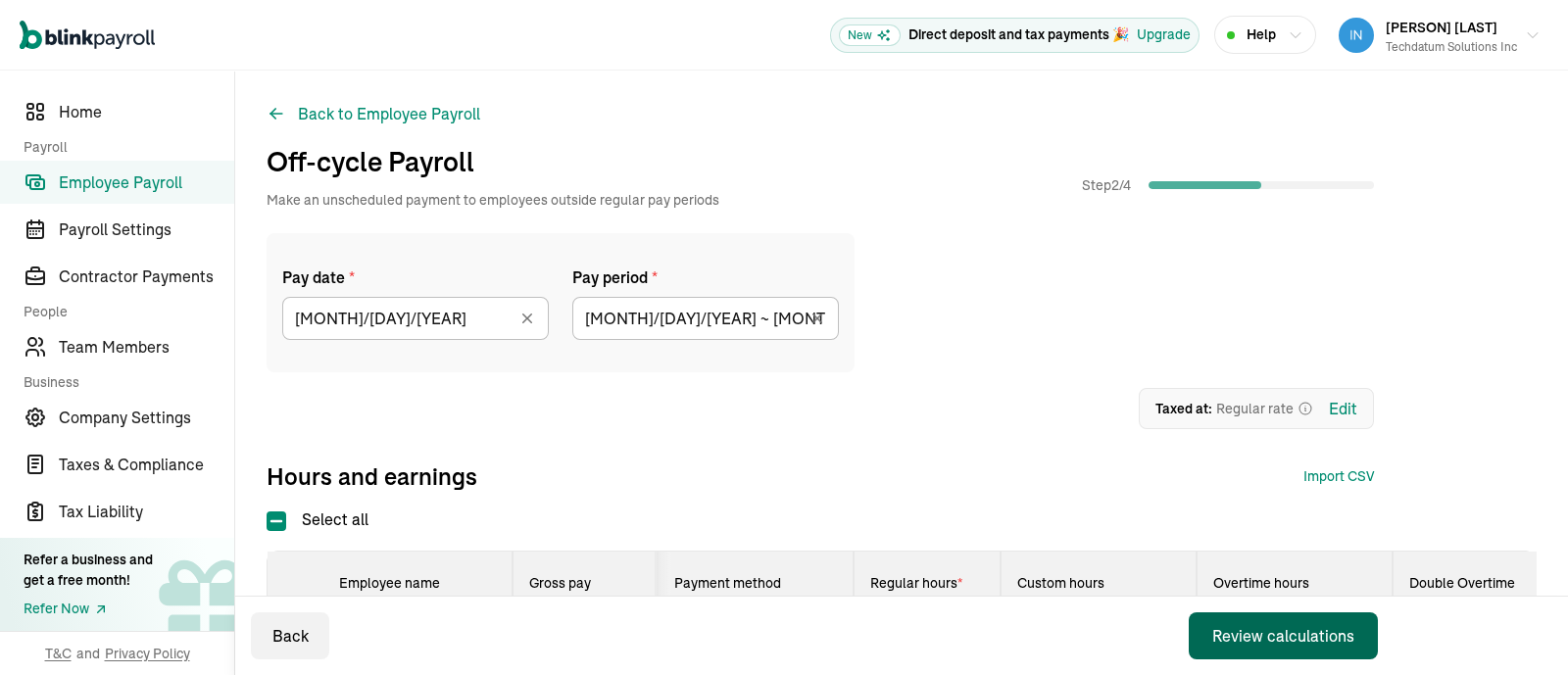 click on "Review calculations" at bounding box center (1283, 636) 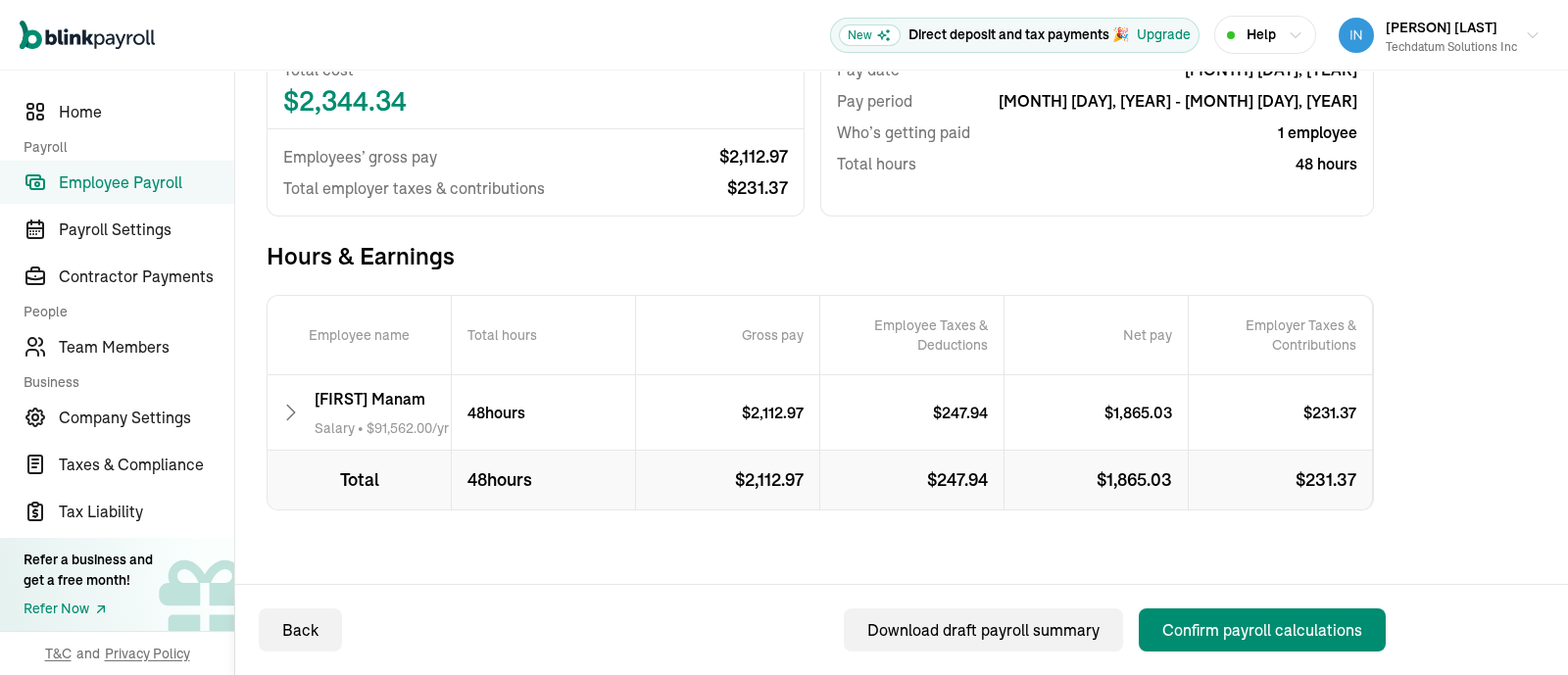 scroll, scrollTop: 251, scrollLeft: 0, axis: vertical 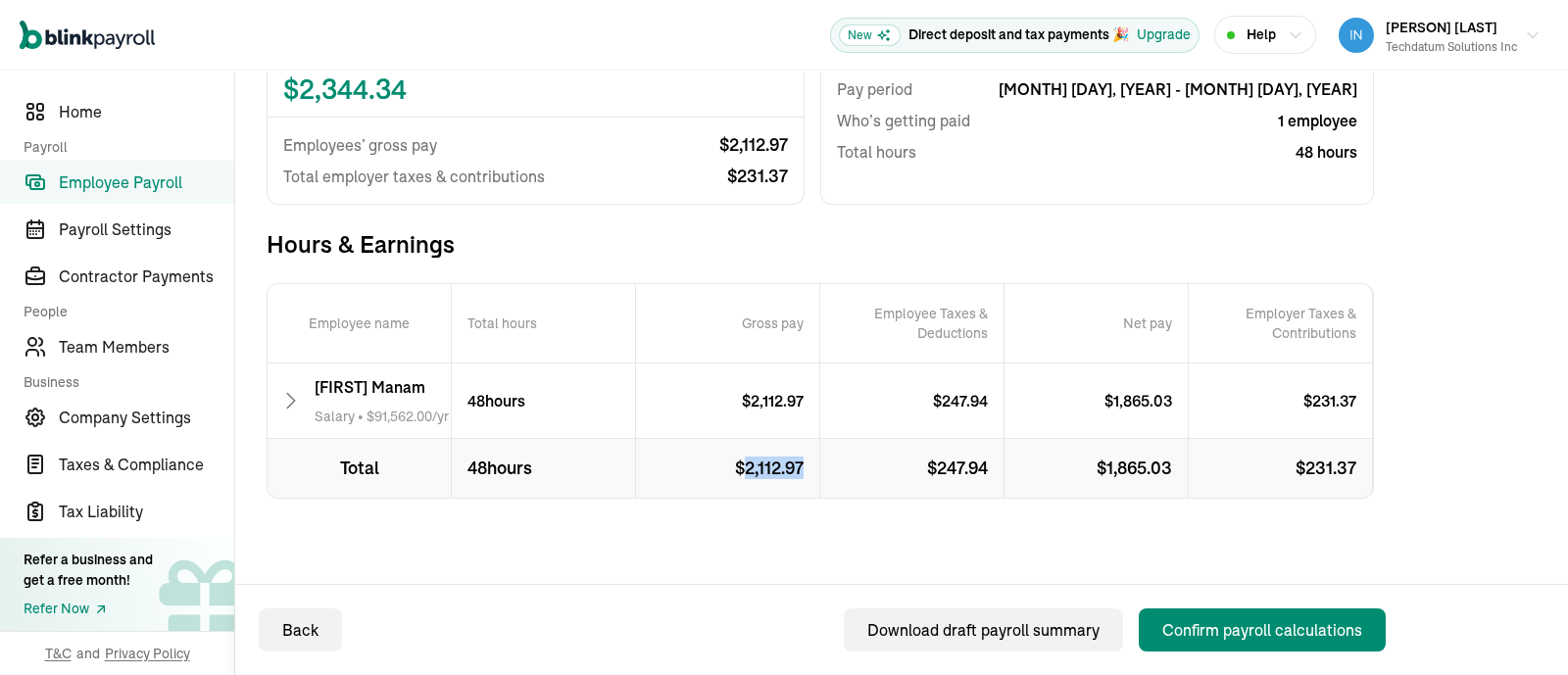 drag, startPoint x: 808, startPoint y: 467, endPoint x: 743, endPoint y: 465, distance: 65.0308 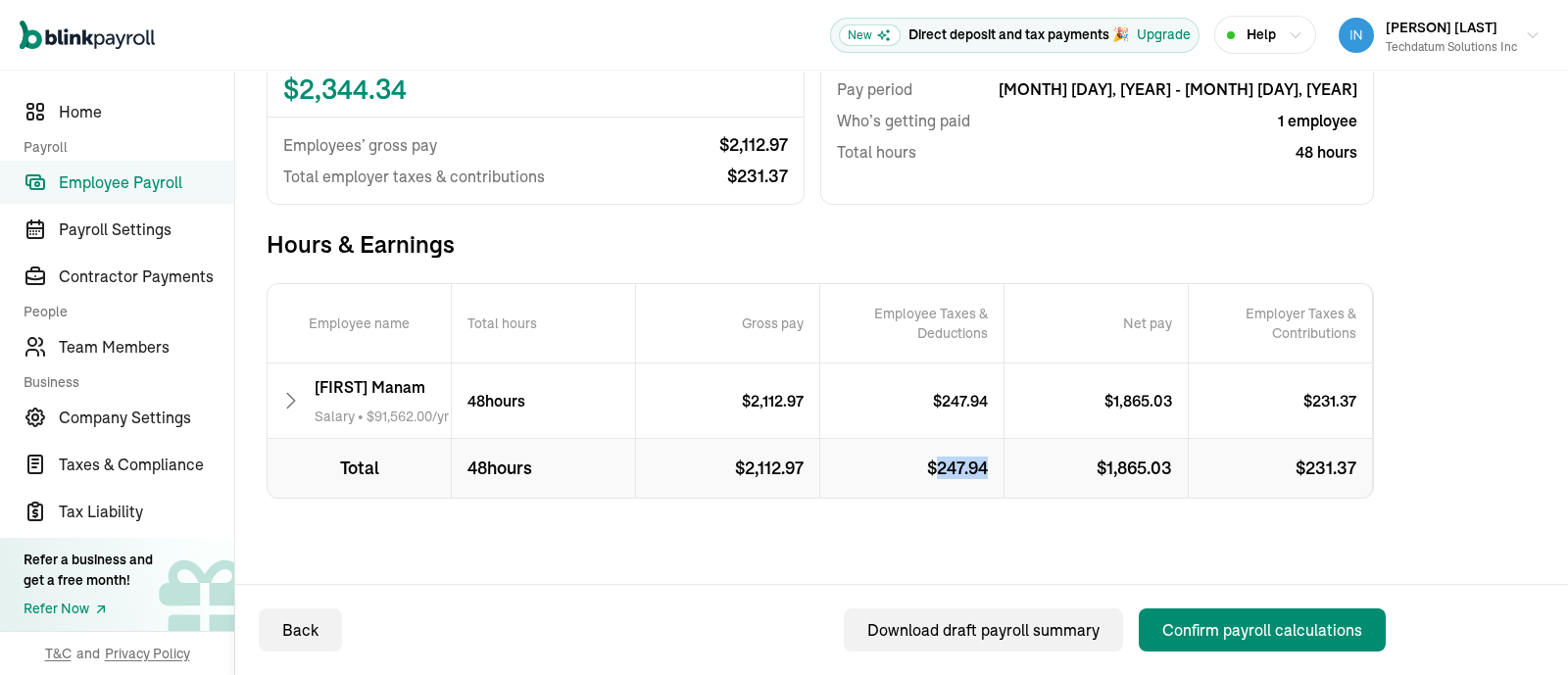 drag, startPoint x: 993, startPoint y: 469, endPoint x: 939, endPoint y: 473, distance: 54.147945 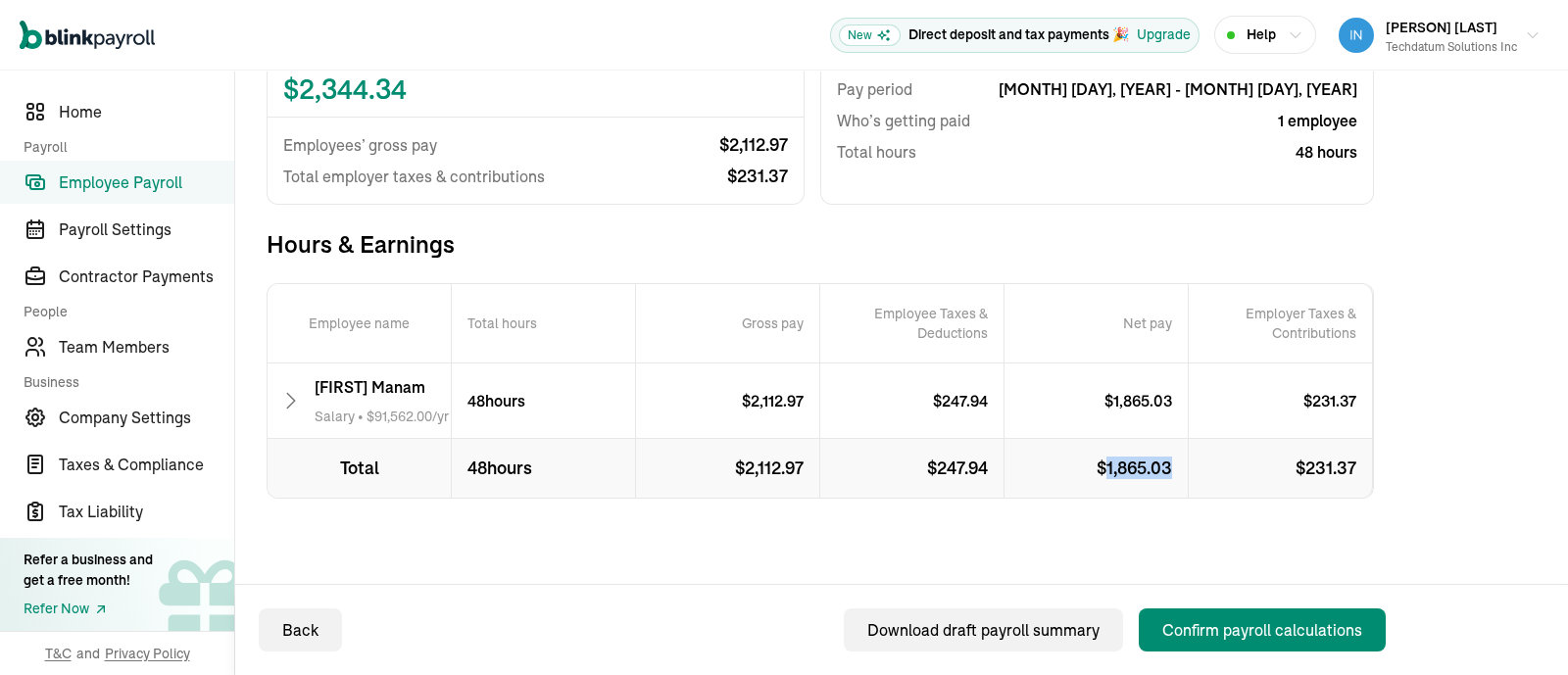 drag, startPoint x: 1173, startPoint y: 465, endPoint x: 1112, endPoint y: 471, distance: 61.294372 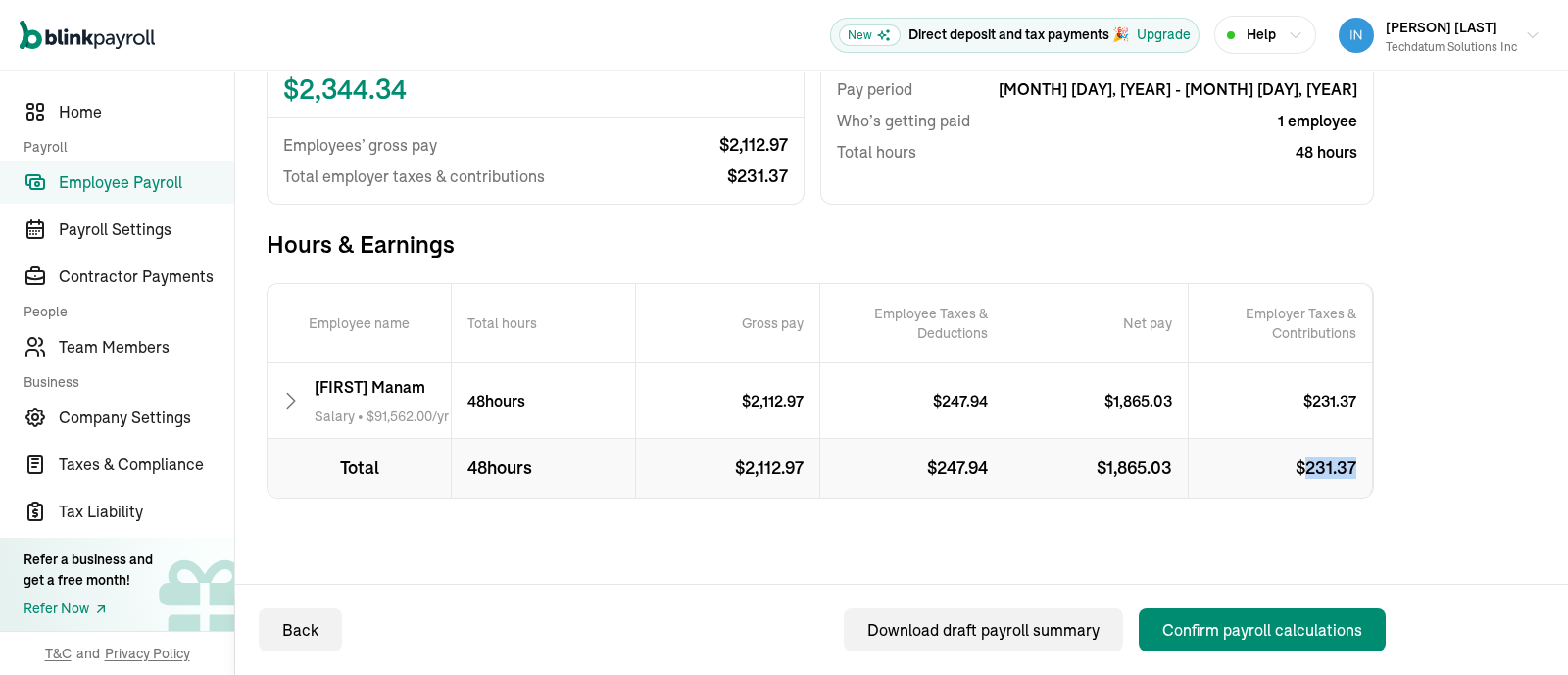 drag, startPoint x: 1356, startPoint y: 466, endPoint x: 1310, endPoint y: 469, distance: 46.097722 